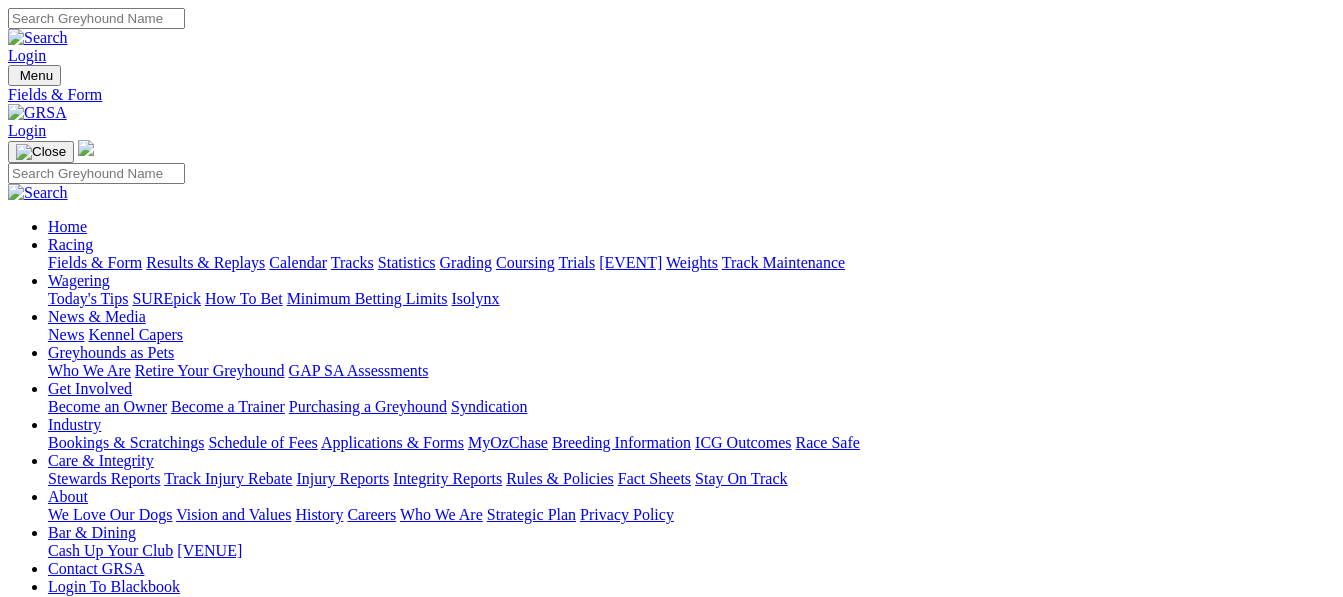 scroll, scrollTop: 0, scrollLeft: 0, axis: both 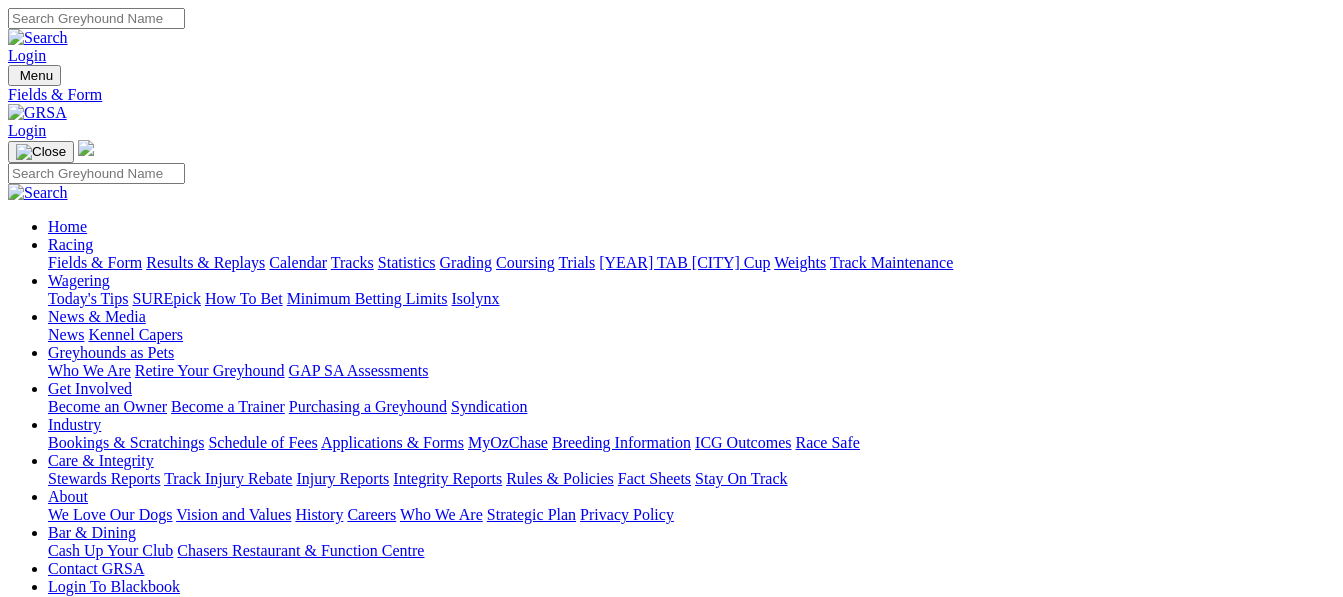 click on "F" at bounding box center (39, 844) 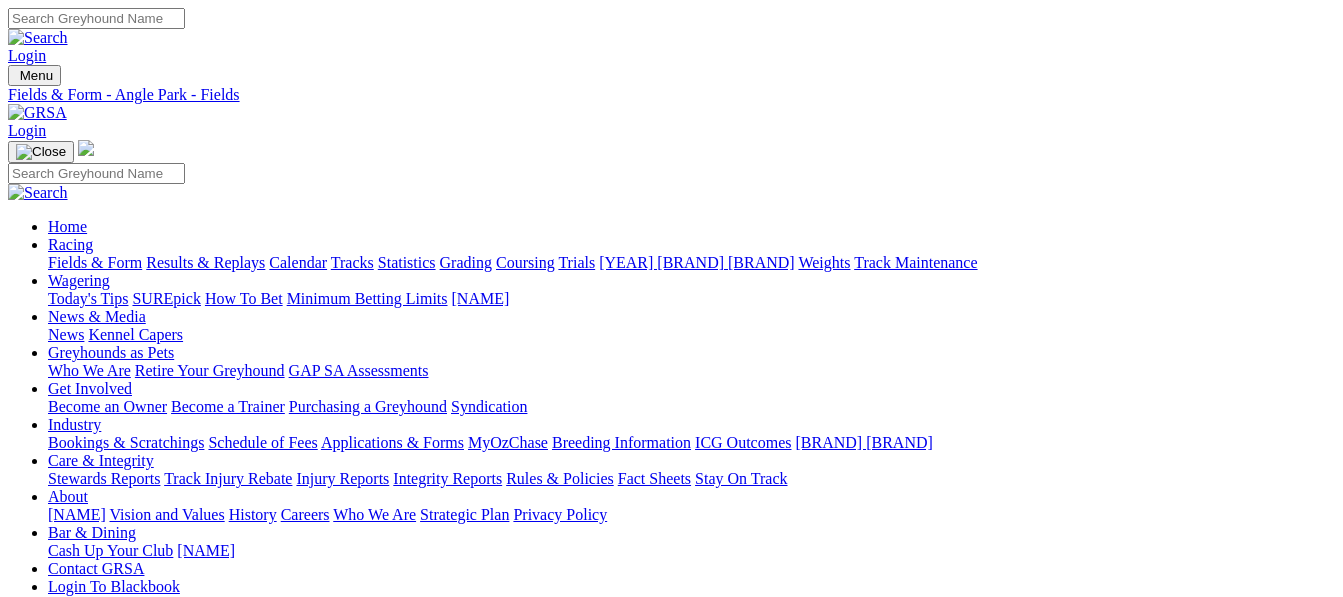 scroll, scrollTop: 0, scrollLeft: 0, axis: both 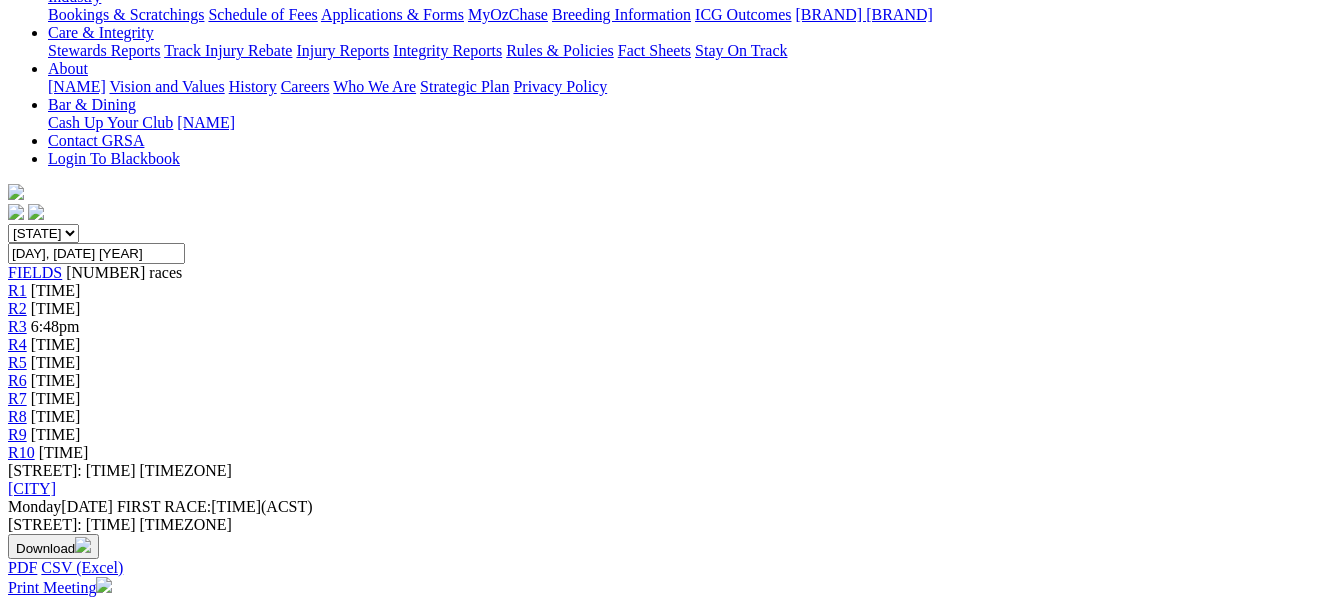 click on "Paducah" at bounding box center (146, 1198) 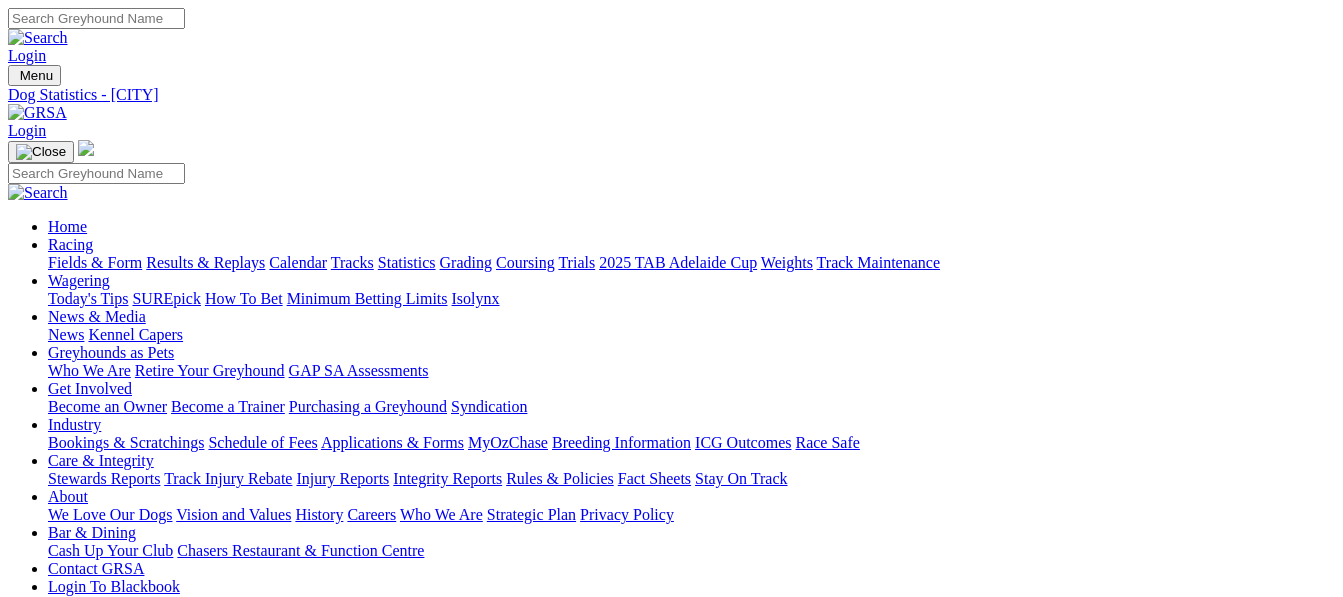 scroll, scrollTop: 0, scrollLeft: 0, axis: both 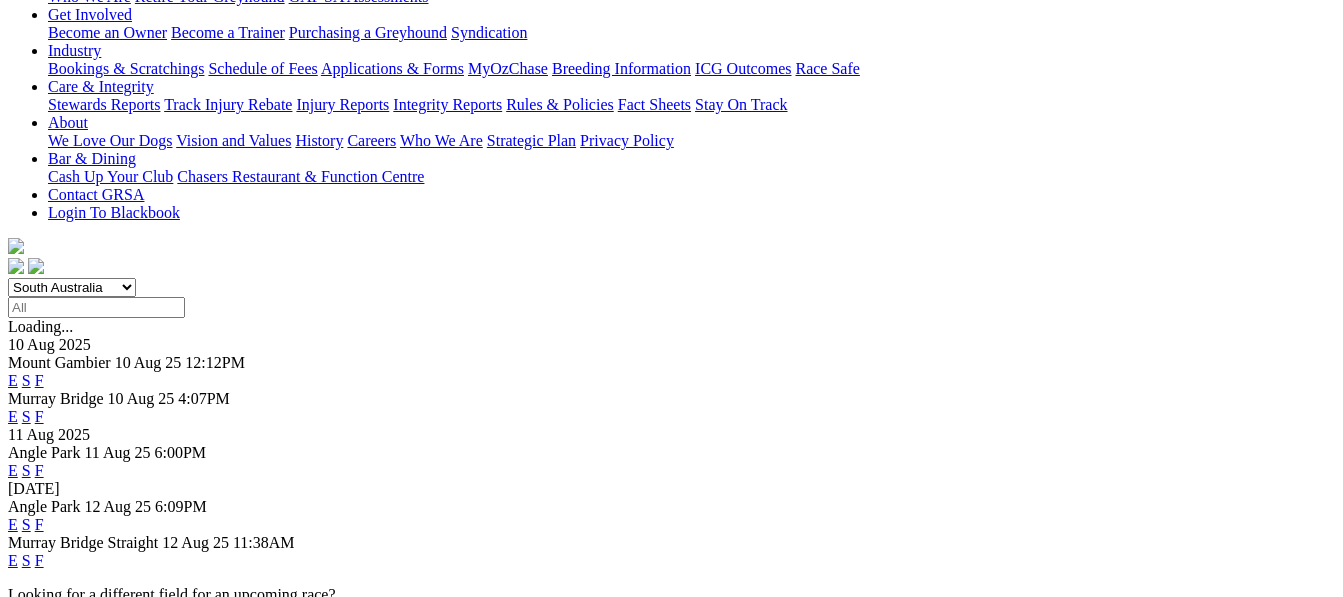 click on "F" at bounding box center (39, 560) 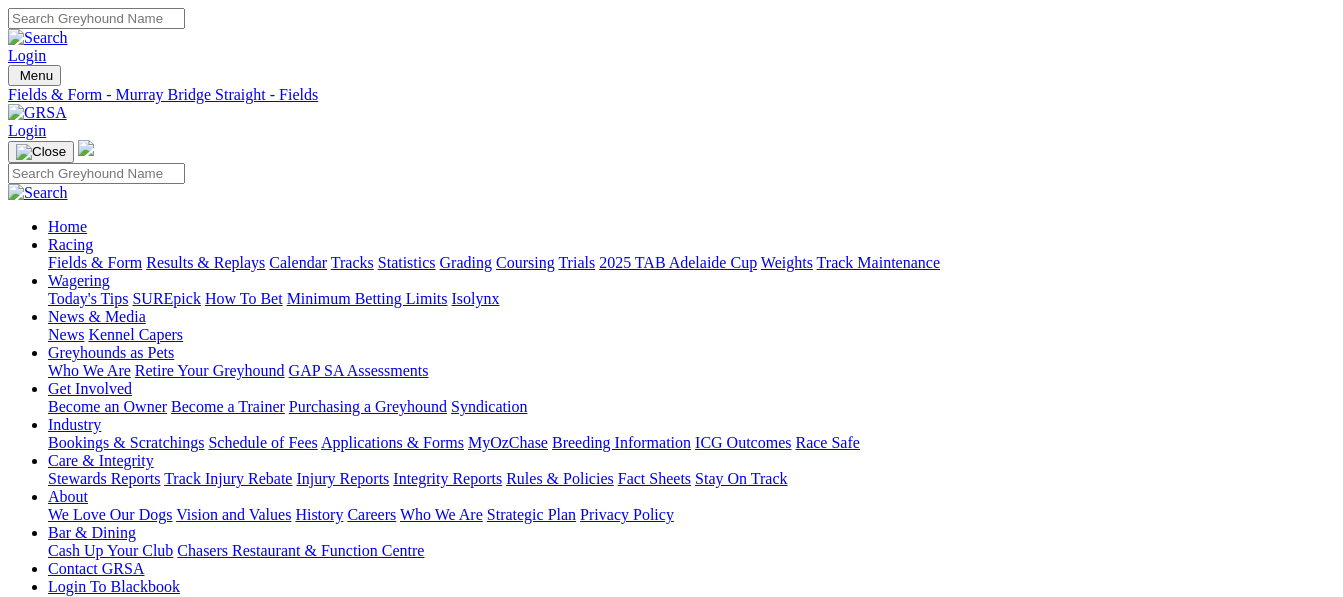 scroll, scrollTop: 0, scrollLeft: 0, axis: both 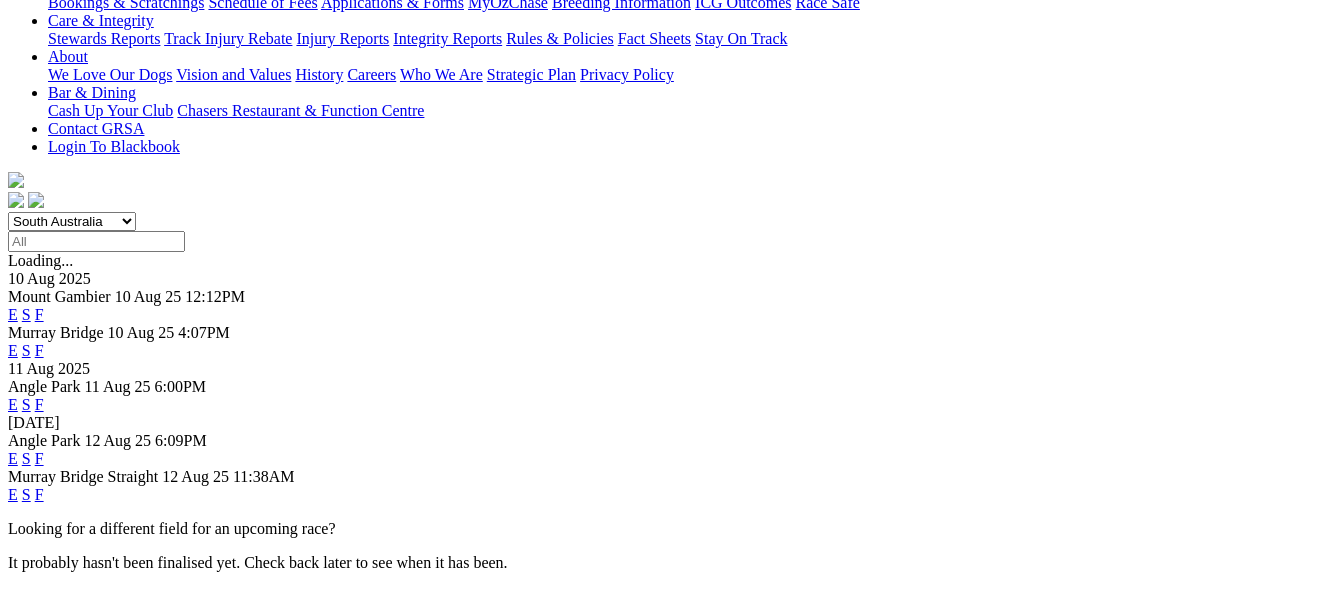 click on "Login
Menu
Fields & Form
Login
Home
Racing
Fields & Form
Results & Replays
Calendar" at bounding box center [671, 1240] 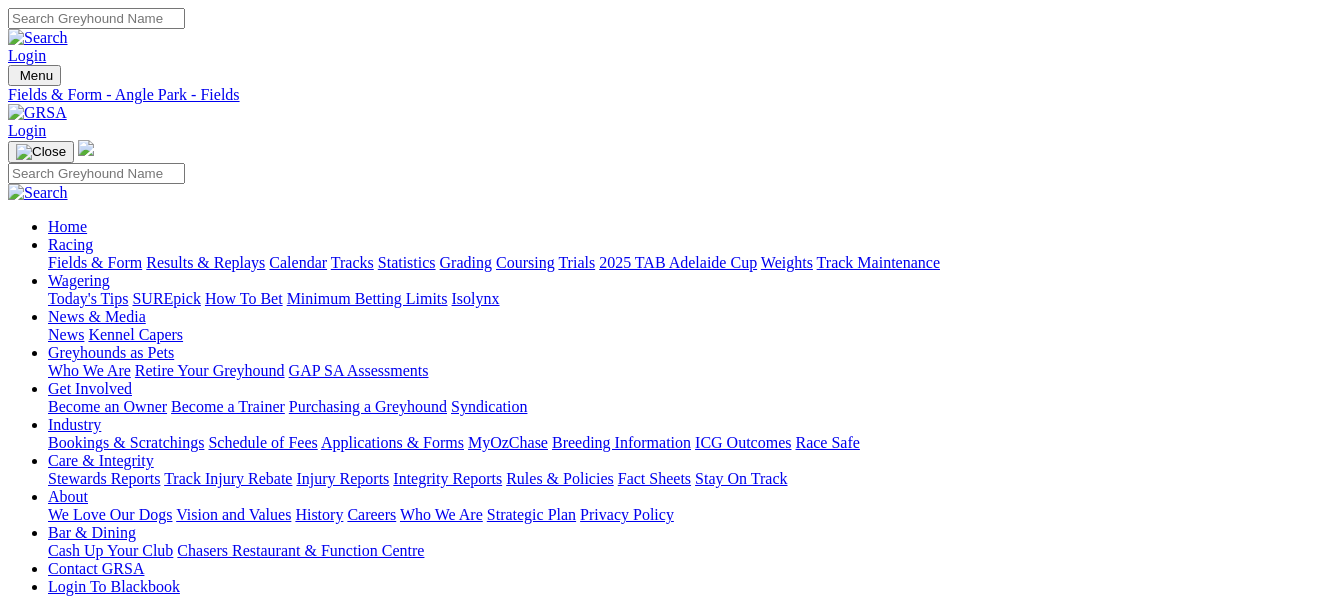 scroll, scrollTop: 0, scrollLeft: 0, axis: both 